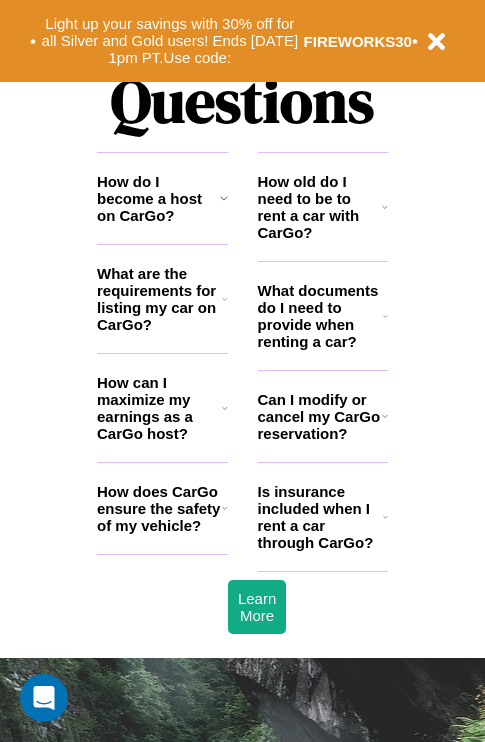 scroll, scrollTop: 2423, scrollLeft: 0, axis: vertical 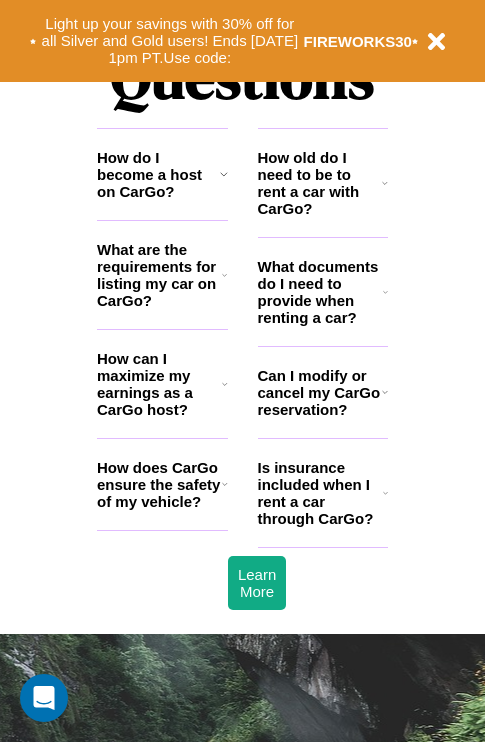 click on "Can I modify or cancel my CarGo reservation?" at bounding box center [320, 392] 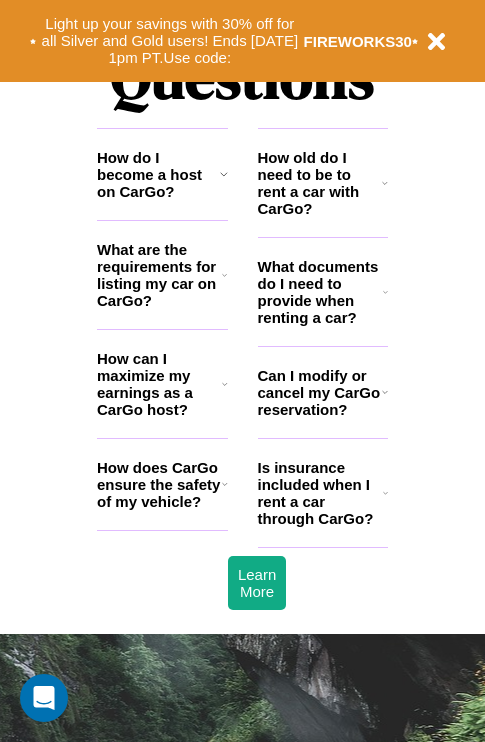 click on "How old do I need to be to rent a car with CarGo?" at bounding box center (320, 183) 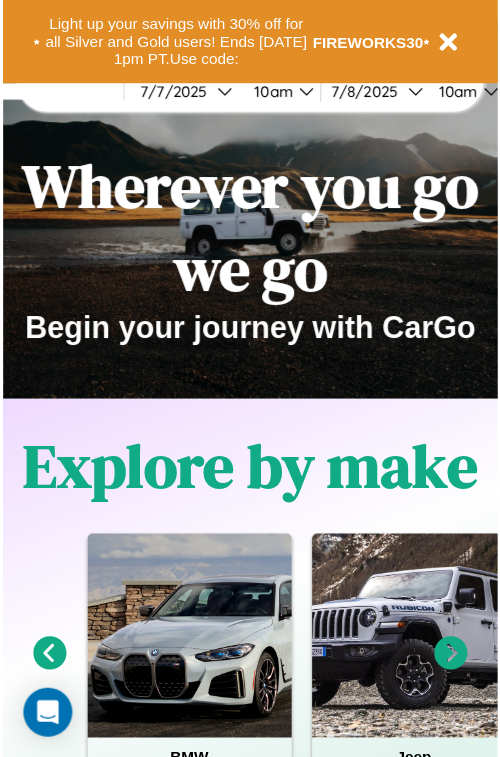 scroll, scrollTop: 0, scrollLeft: 0, axis: both 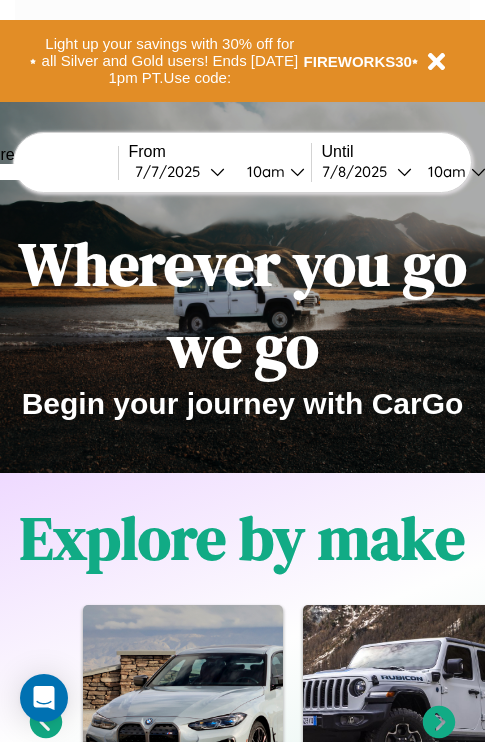 click at bounding box center [43, 172] 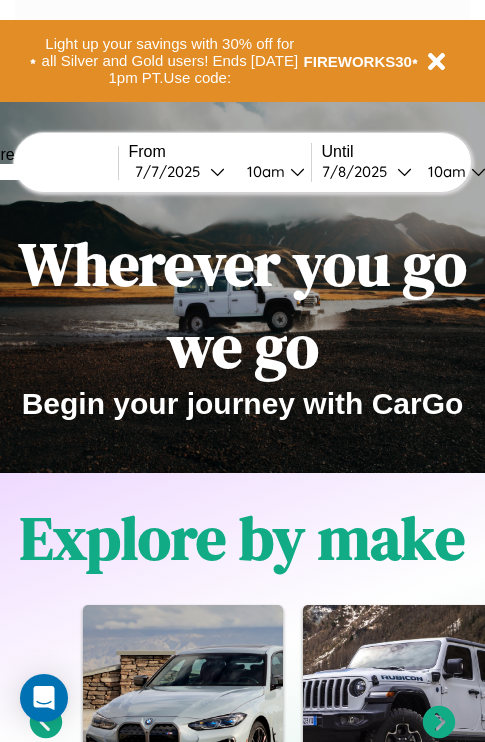 type on "*****" 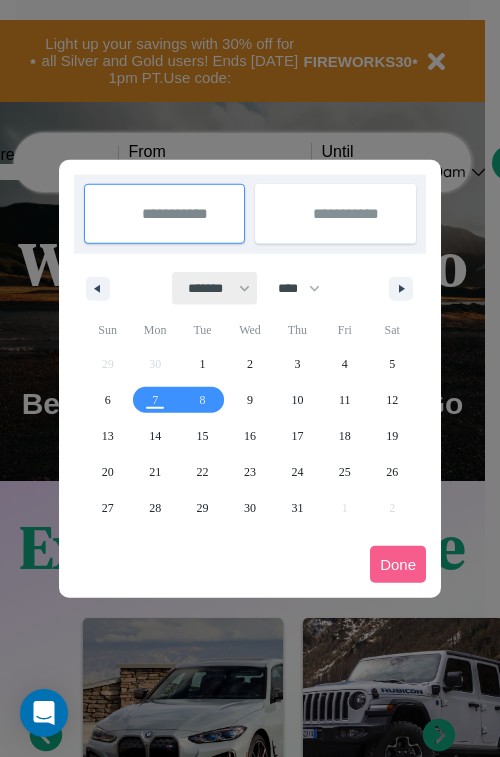 click on "******* ******** ***** ***** *** **** **** ****** ********* ******* ******** ********" at bounding box center (215, 288) 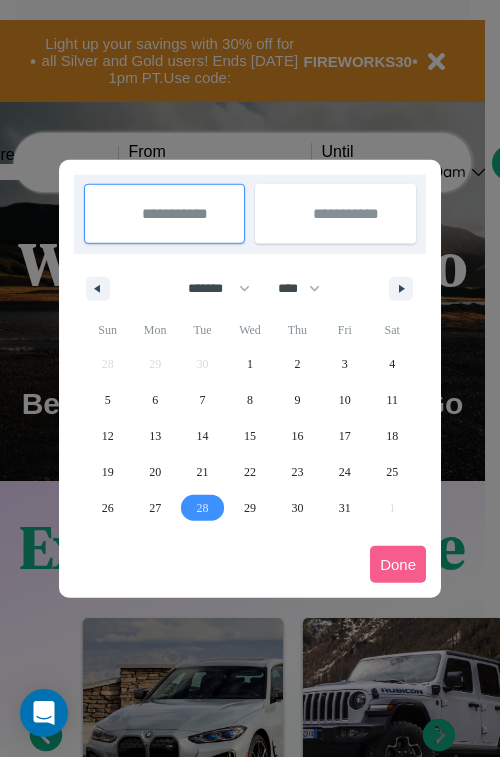 click on "28" at bounding box center (203, 508) 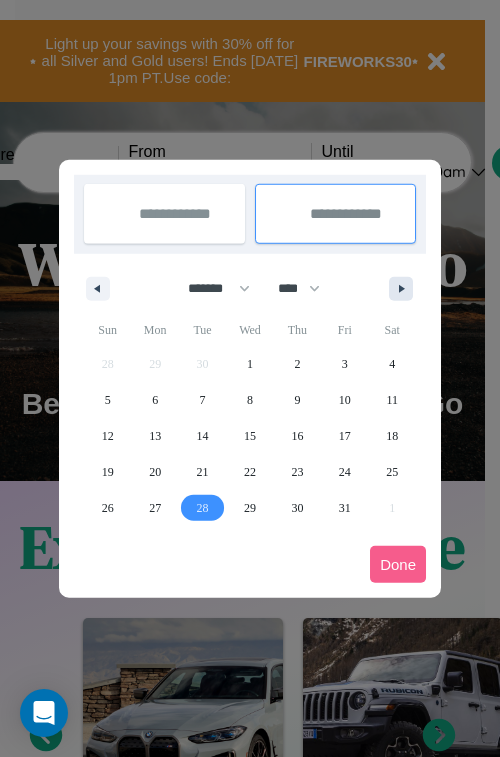 click at bounding box center (405, 289) 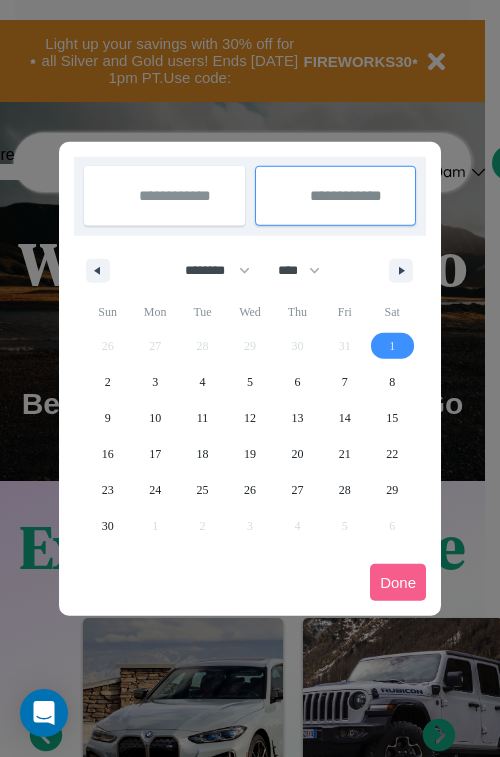 click on "1" at bounding box center [392, 346] 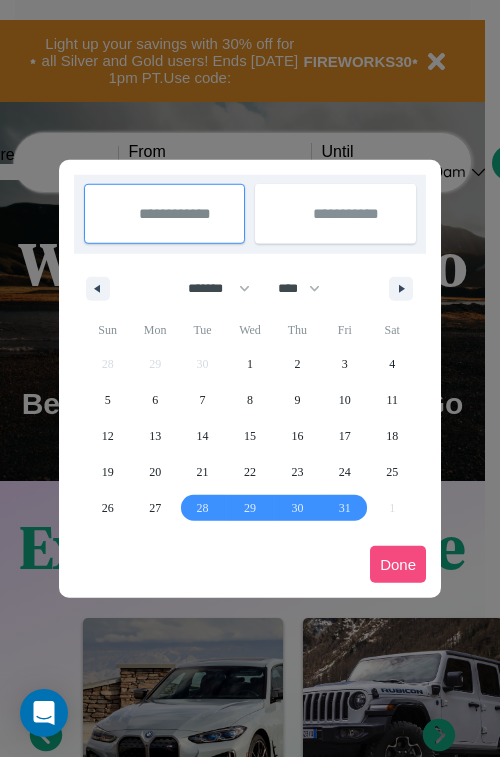 click on "Done" at bounding box center [398, 564] 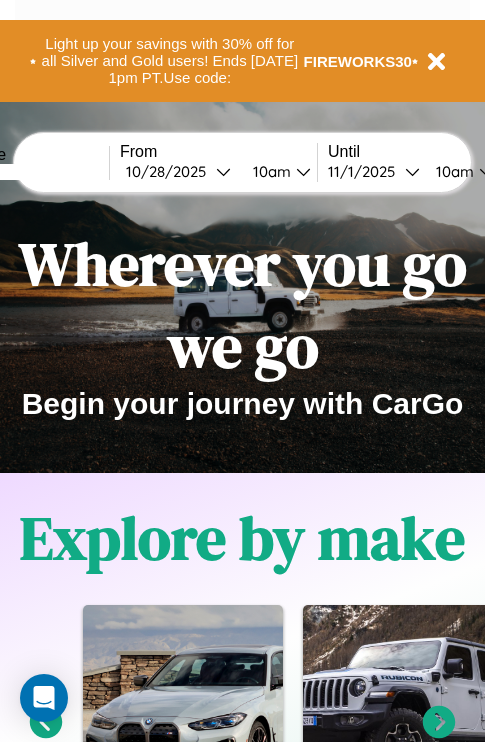 click on "10am" at bounding box center [269, 171] 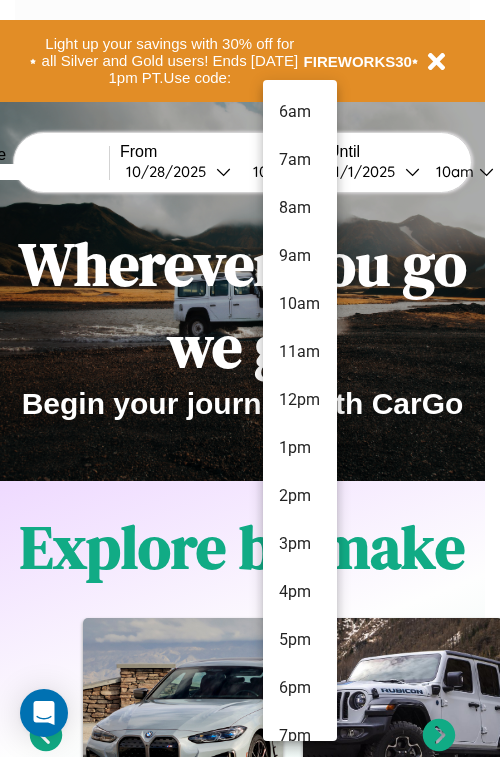 scroll, scrollTop: 163, scrollLeft: 0, axis: vertical 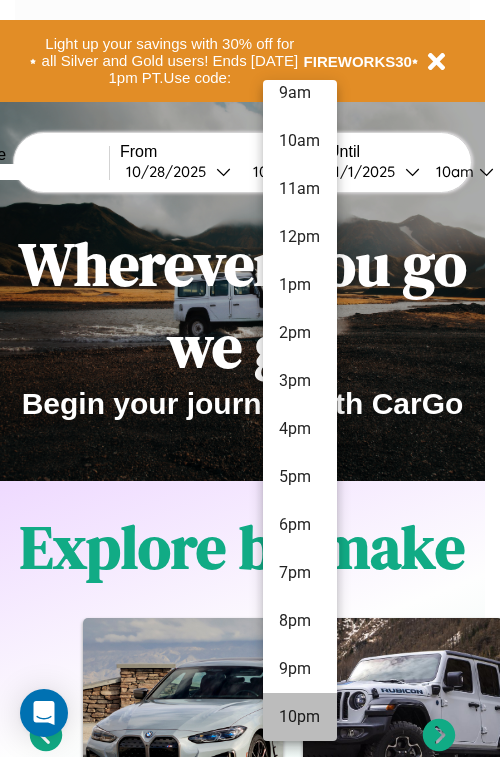 click on "10pm" at bounding box center (300, 717) 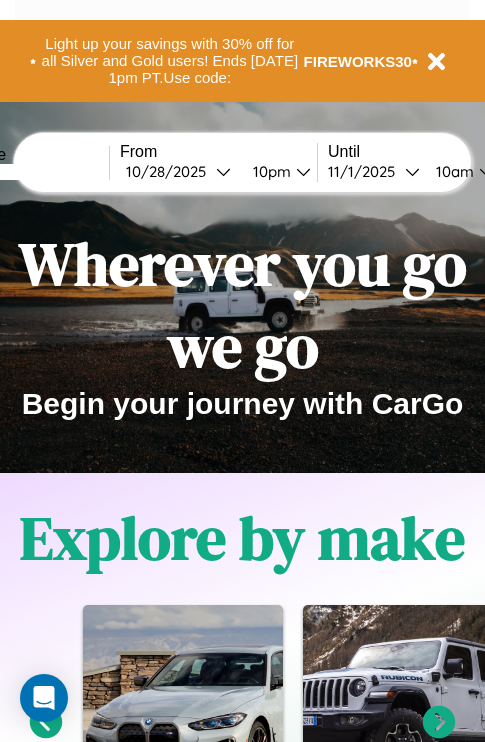 click on "10am" at bounding box center [452, 171] 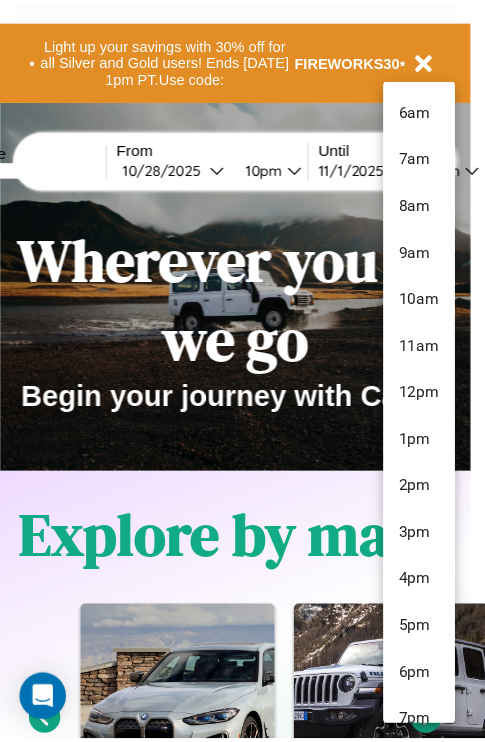 scroll, scrollTop: 163, scrollLeft: 0, axis: vertical 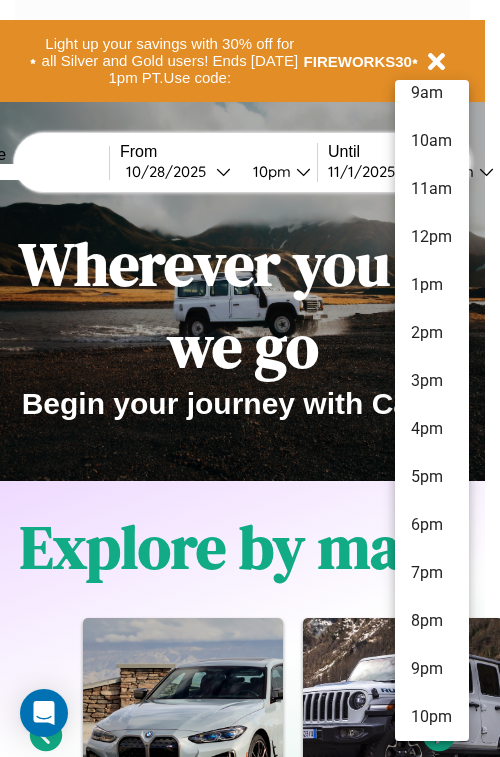 click on "10pm" at bounding box center [432, 717] 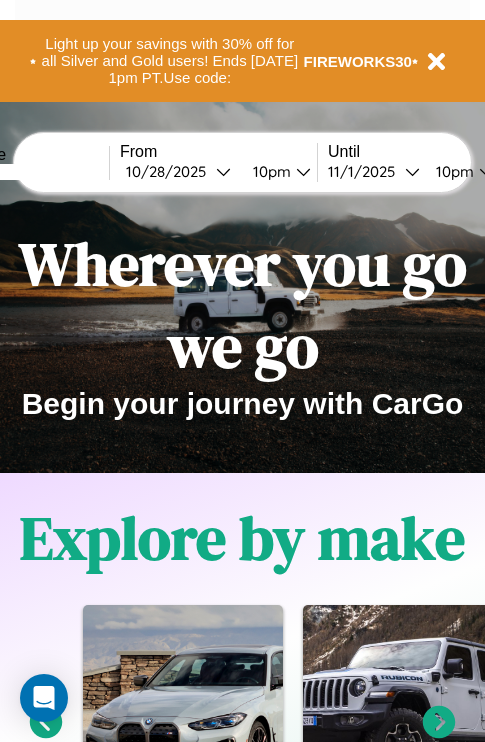 scroll, scrollTop: 0, scrollLeft: 76, axis: horizontal 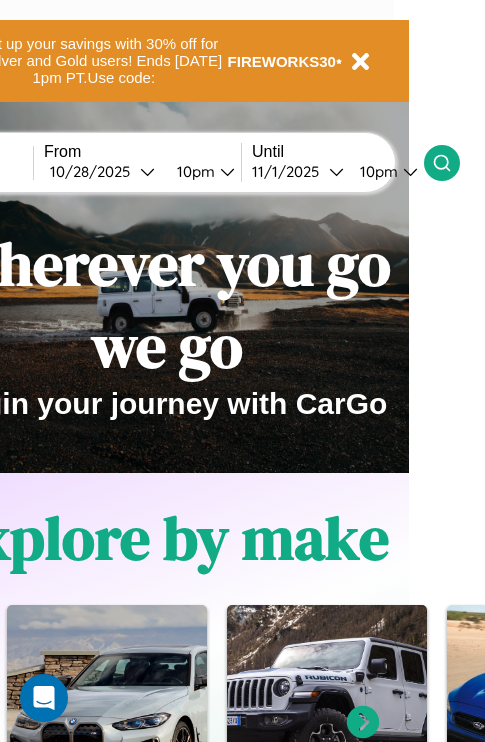 click 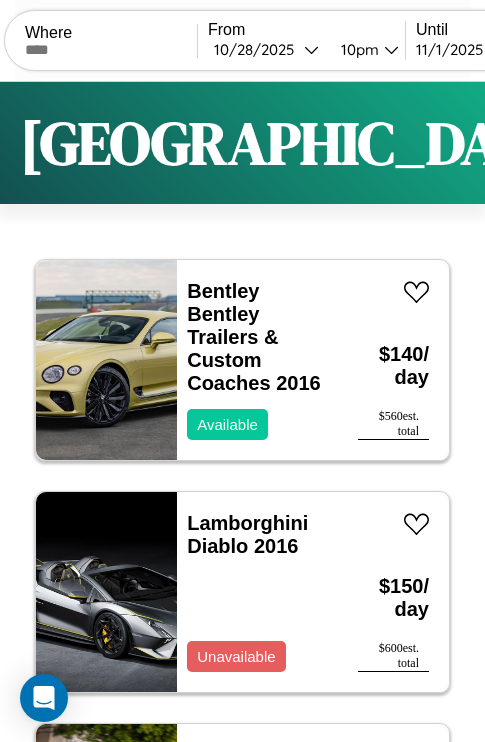 scroll, scrollTop: 95, scrollLeft: 0, axis: vertical 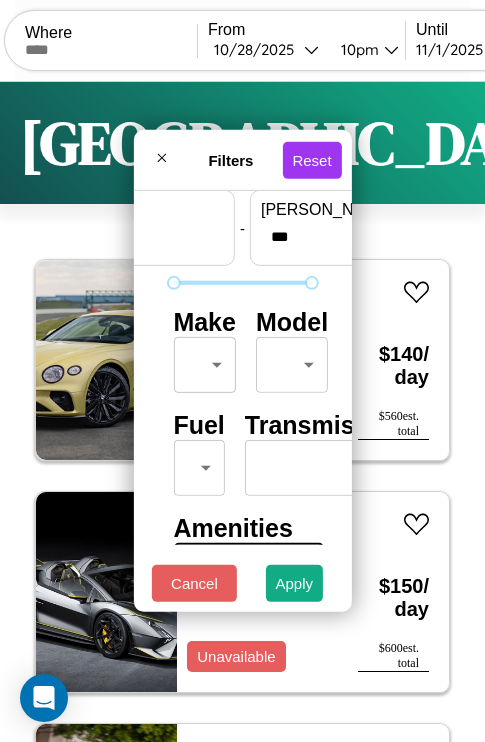 click on "CarGo Where From [DATE] 10pm Until [DATE] 10pm Become a Host Login Sign Up Perth Filters 129  cars in this area These cars can be picked up in this city. Bentley   Bentley Trailers & Custom Coaches   2016 Available $ 140  / day $ 560  est. total Lamborghini   Diablo   2016 Unavailable $ 150  / day $ 600  est. total Nissan   Juke   2018 Unavailable $ 50  / day $ 200  est. total Alfa Romeo   8C Competizione Spider   2024 Available $ 50  / day $ 200  est. total Hummer   H3T   2024 Unavailable $ 130  / day $ 520  est. total Aston [PERSON_NAME]   Valiant   2020 Available $ 70  / day $ 280  est. total Lexus   RZ   2019 Available $ 110  / day $ 440  est. total Jeep   Renegade   2018 Available $ 130  / day $ 520  est. total Honda   CB750 (Nighthawk 750)   2023 Available $ 140  / day $ 560  est. total Lincoln   Mark   2016 Available $ 160  / day $ 640  est. total Maserati   Levante   2014 Available $ 70  / day $ 280  est. total Hummer   H2   2023 Available $ 80  / day $ 320  est. total Hyundai   Entourage   $" at bounding box center [242, 412] 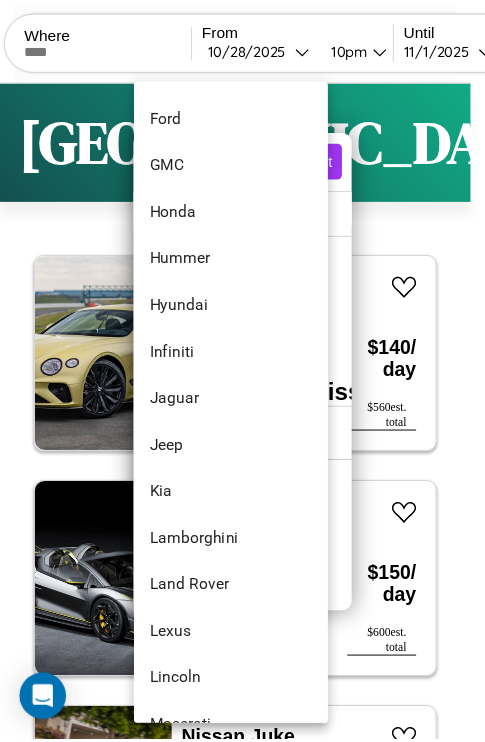scroll, scrollTop: 710, scrollLeft: 0, axis: vertical 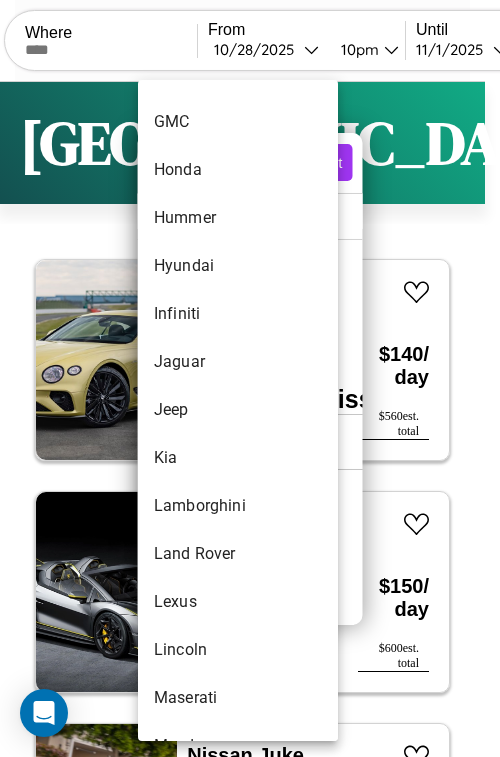 click on "Jeep" at bounding box center (238, 410) 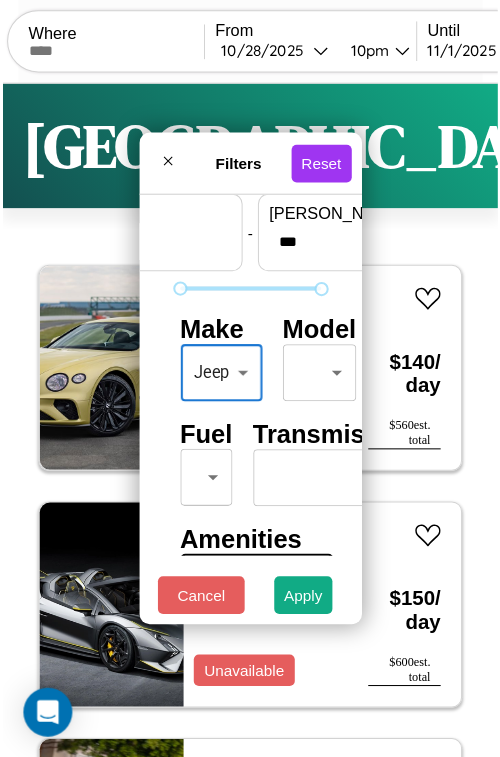 scroll, scrollTop: 59, scrollLeft: 4, axis: both 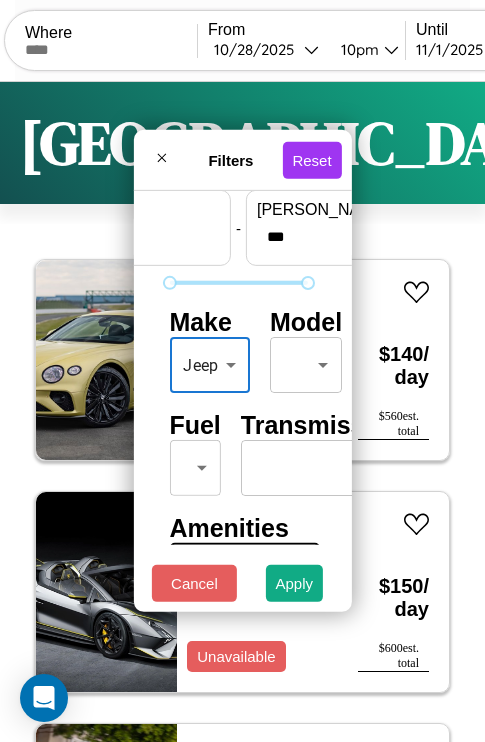click on "CarGo Where From [DATE] 10pm Until [DATE] 10pm Become a Host Login Sign Up Perth Filters 129  cars in this area These cars can be picked up in this city. Bentley   Bentley Trailers & Custom Coaches   2016 Available $ 140  / day $ 560  est. total Lamborghini   Diablo   2016 Unavailable $ 150  / day $ 600  est. total Nissan   Juke   2018 Unavailable $ 50  / day $ 200  est. total Alfa Romeo   8C Competizione Spider   2024 Available $ 50  / day $ 200  est. total Hummer   H3T   2024 Unavailable $ 130  / day $ 520  est. total Aston [PERSON_NAME]   Valiant   2020 Available $ 70  / day $ 280  est. total Lexus   RZ   2019 Available $ 110  / day $ 440  est. total Jeep   Renegade   2018 Available $ 130  / day $ 520  est. total Honda   CB750 (Nighthawk 750)   2023 Available $ 140  / day $ 560  est. total Lincoln   Mark   2016 Available $ 160  / day $ 640  est. total Maserati   Levante   2014 Available $ 70  / day $ 280  est. total Hummer   H2   2023 Available $ 80  / day $ 320  est. total Hyundai   Entourage   $" at bounding box center [242, 412] 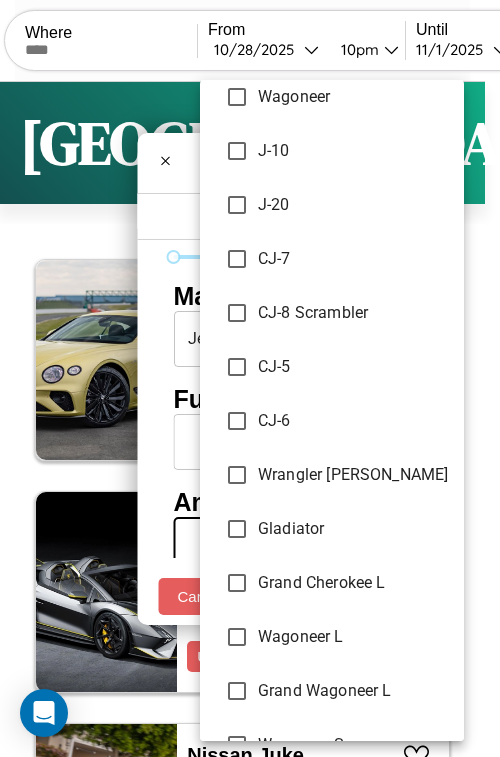 scroll, scrollTop: 645, scrollLeft: 0, axis: vertical 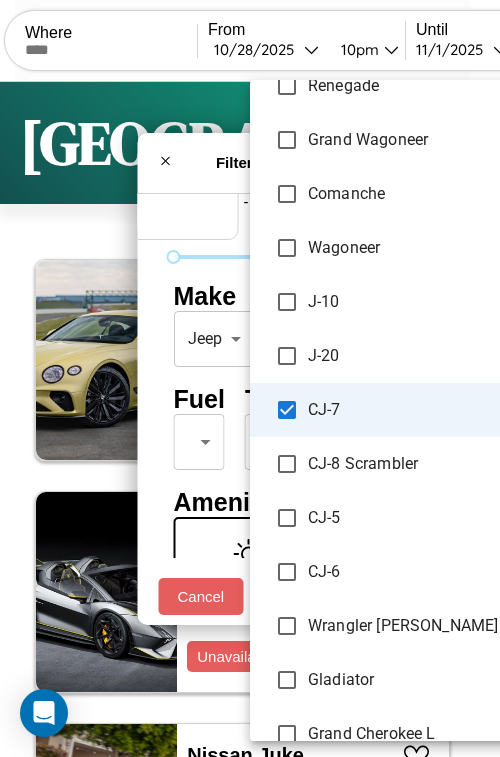 type on "**********" 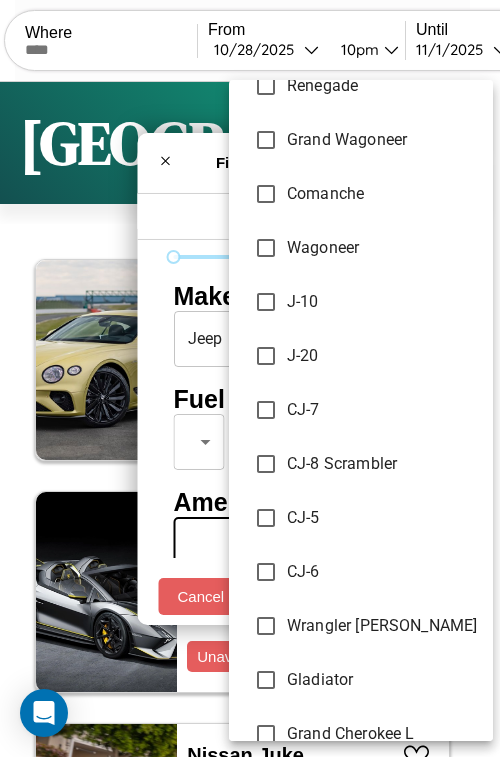 scroll, scrollTop: 59, scrollLeft: 124, axis: both 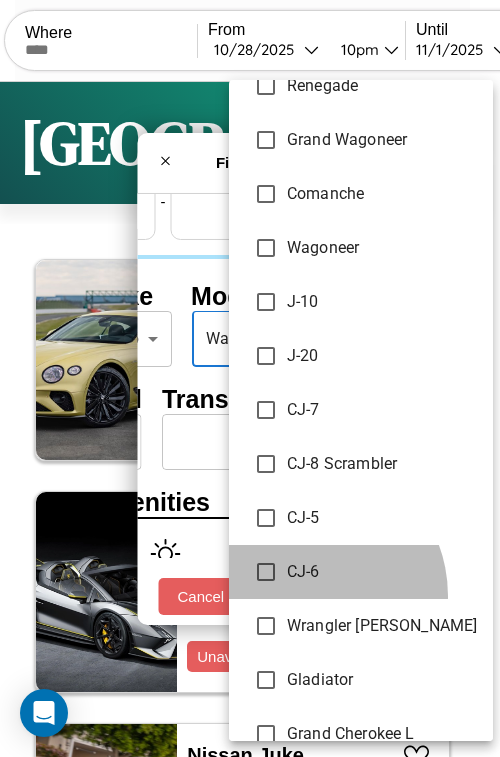 click on "CJ-6" at bounding box center [361, 572] 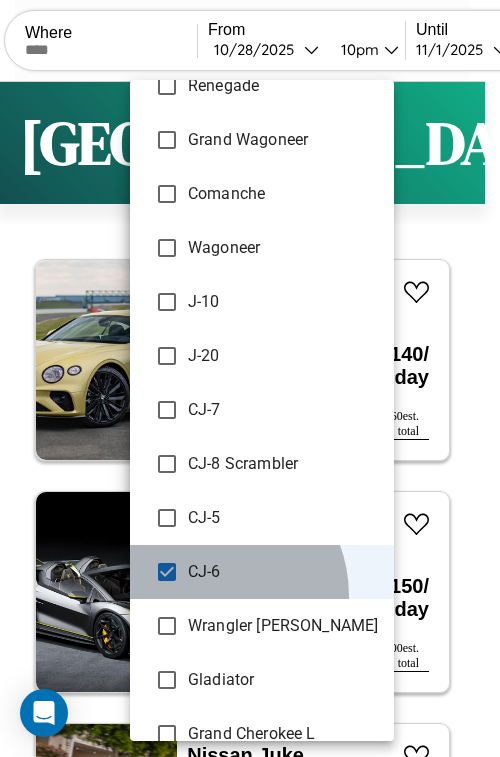 scroll, scrollTop: 1267, scrollLeft: 0, axis: vertical 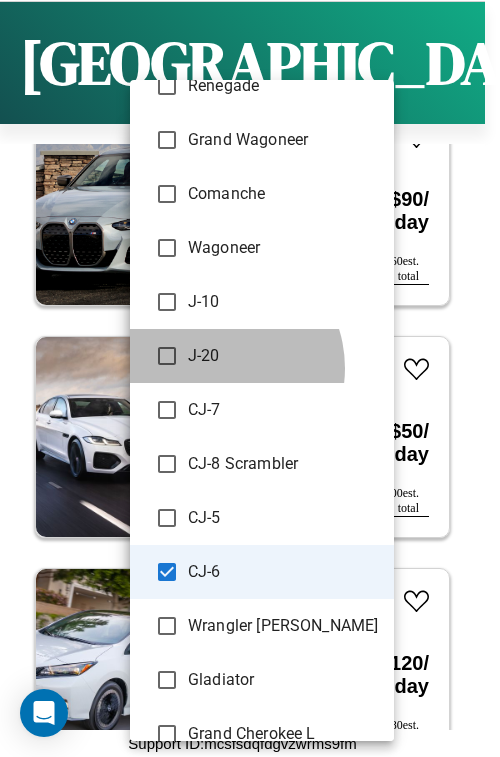 click on "J-20" at bounding box center [262, 356] 